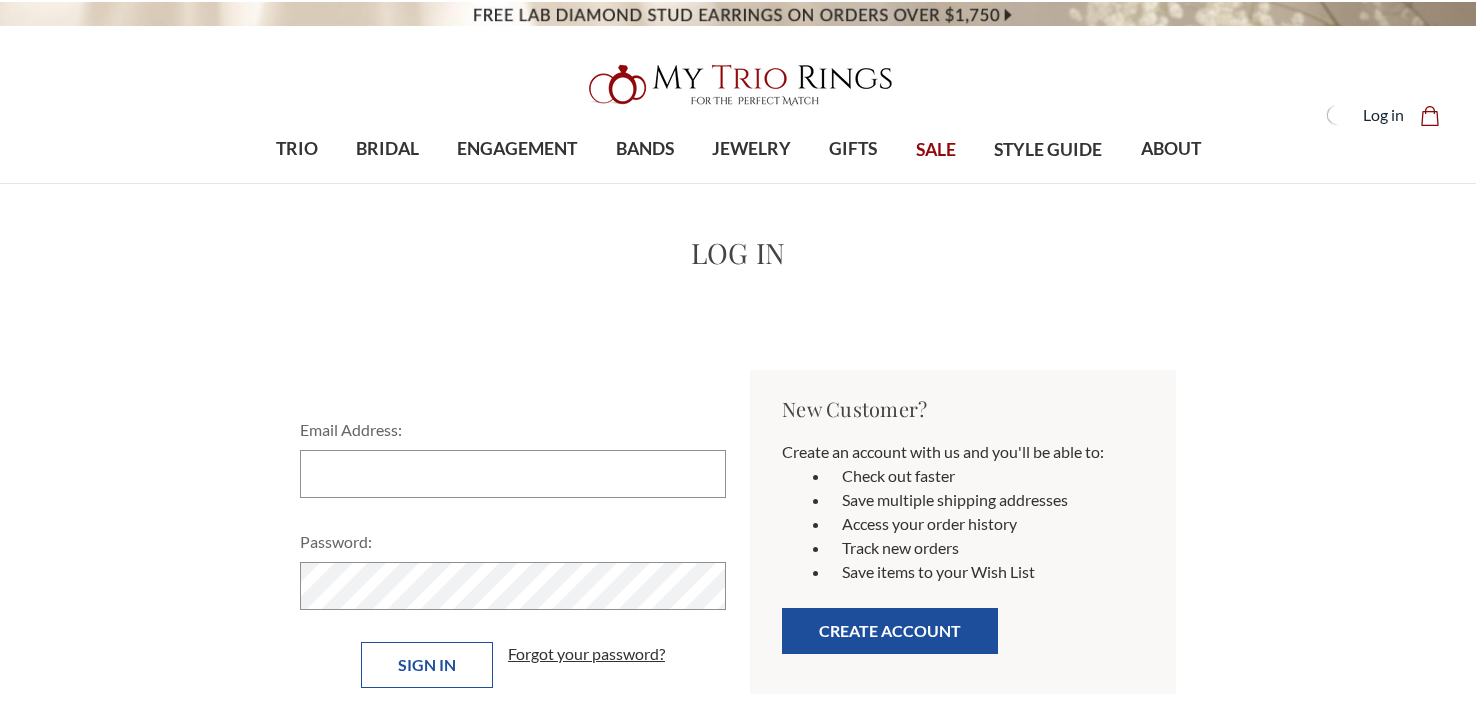 scroll, scrollTop: 0, scrollLeft: 0, axis: both 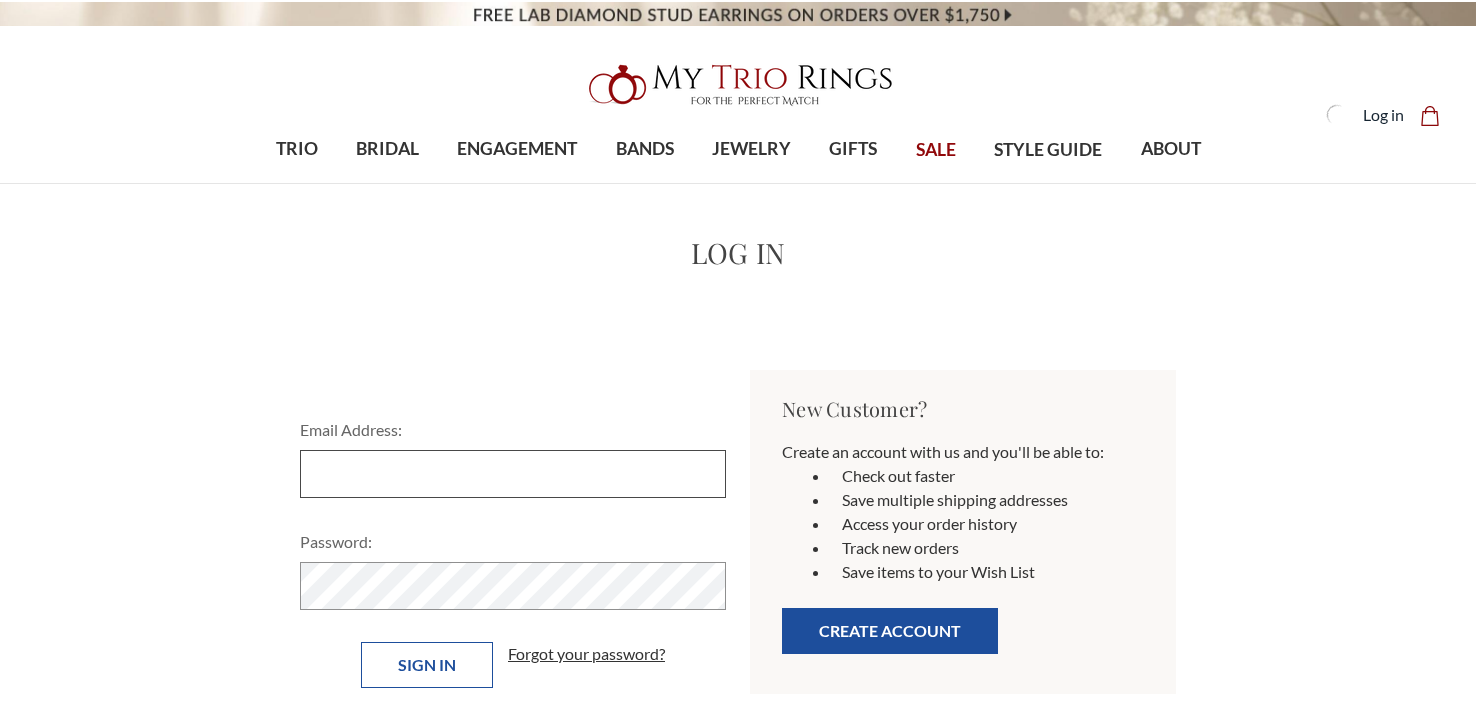 type on "alvisshaw7@example.com" 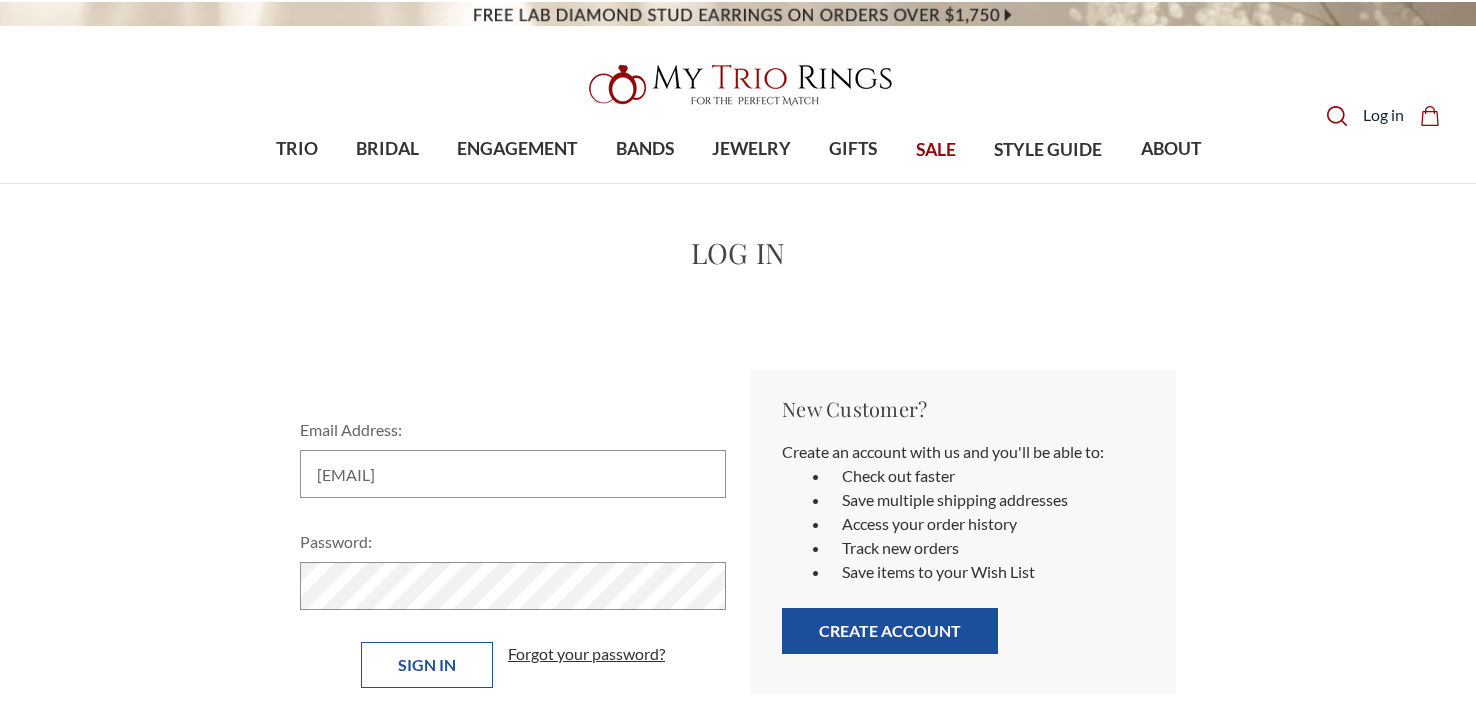 click on "Sign in" at bounding box center [427, 665] 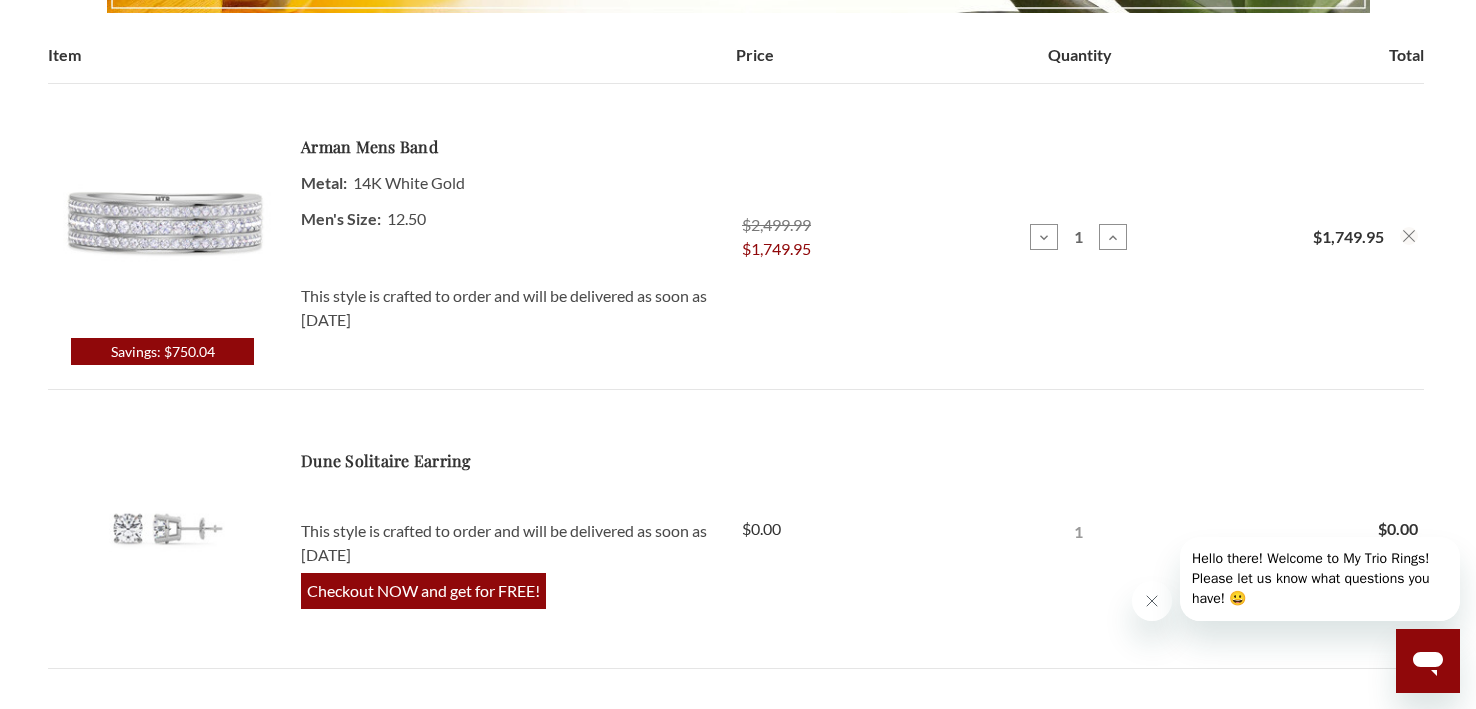 scroll, scrollTop: 522, scrollLeft: 0, axis: vertical 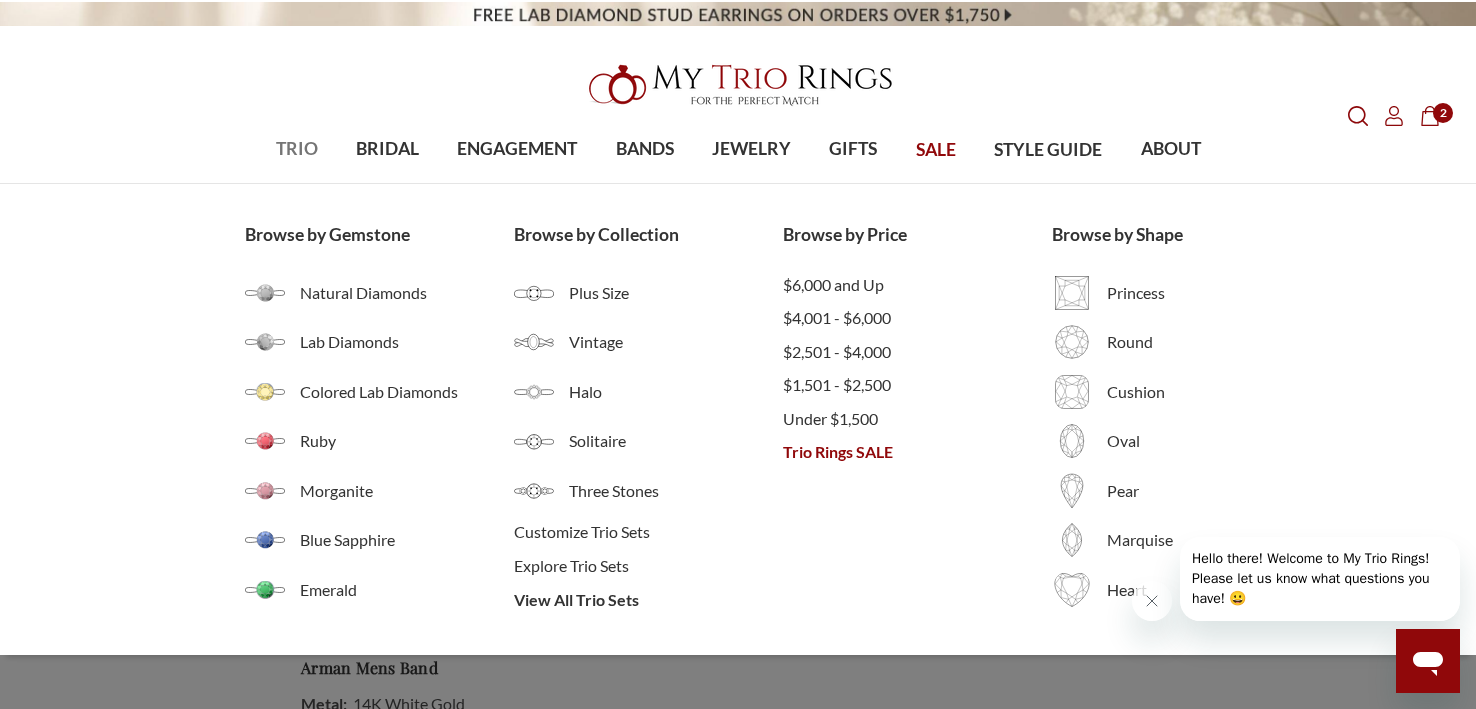 click on "TRIO" at bounding box center [297, 149] 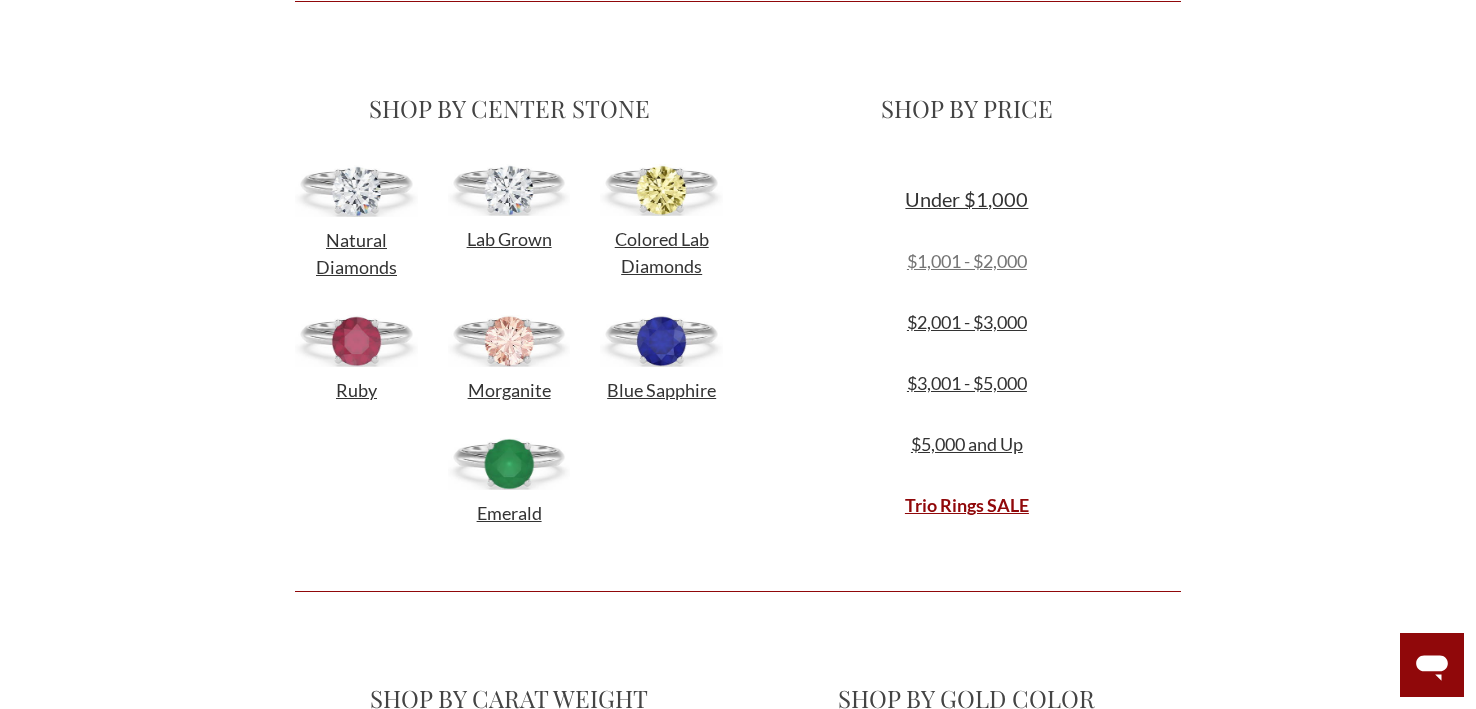 scroll, scrollTop: 678, scrollLeft: 0, axis: vertical 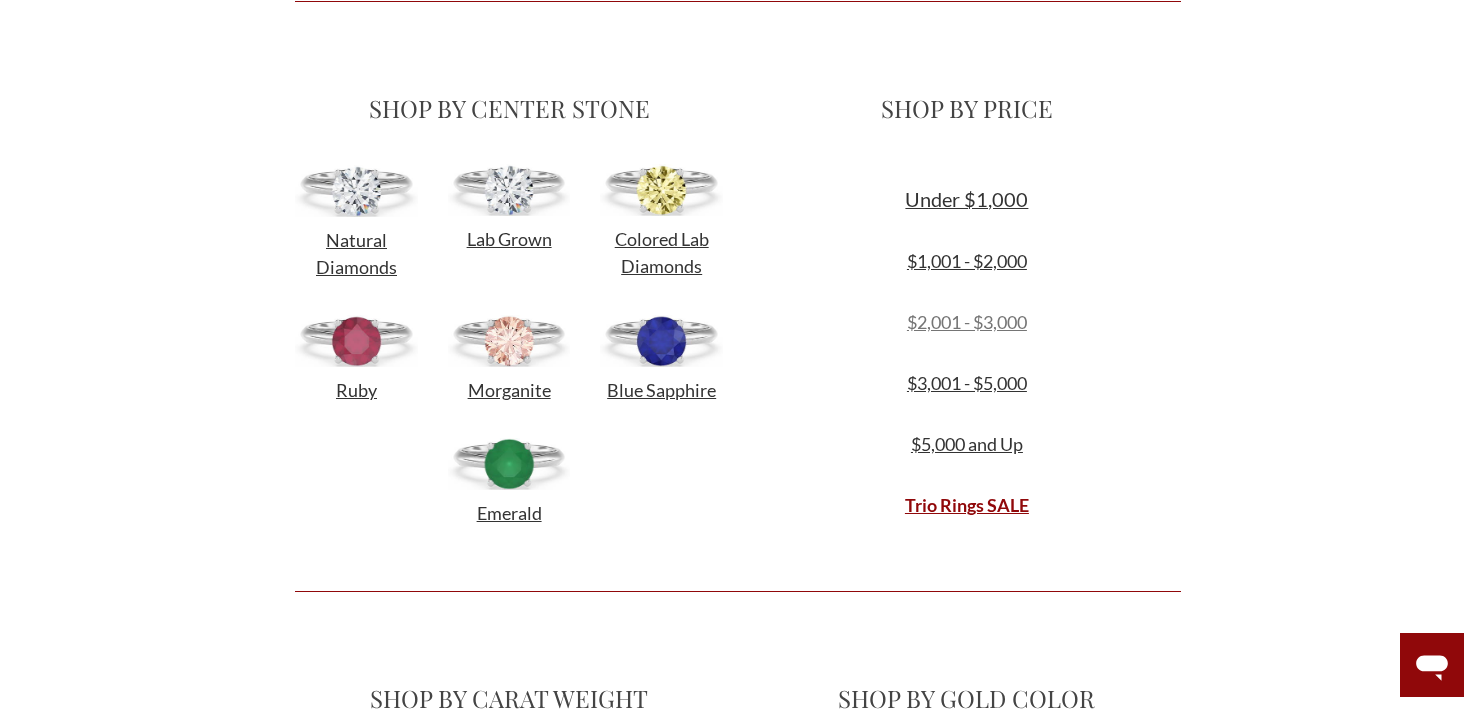 click on "$2,001 - $3,000" at bounding box center (967, 322) 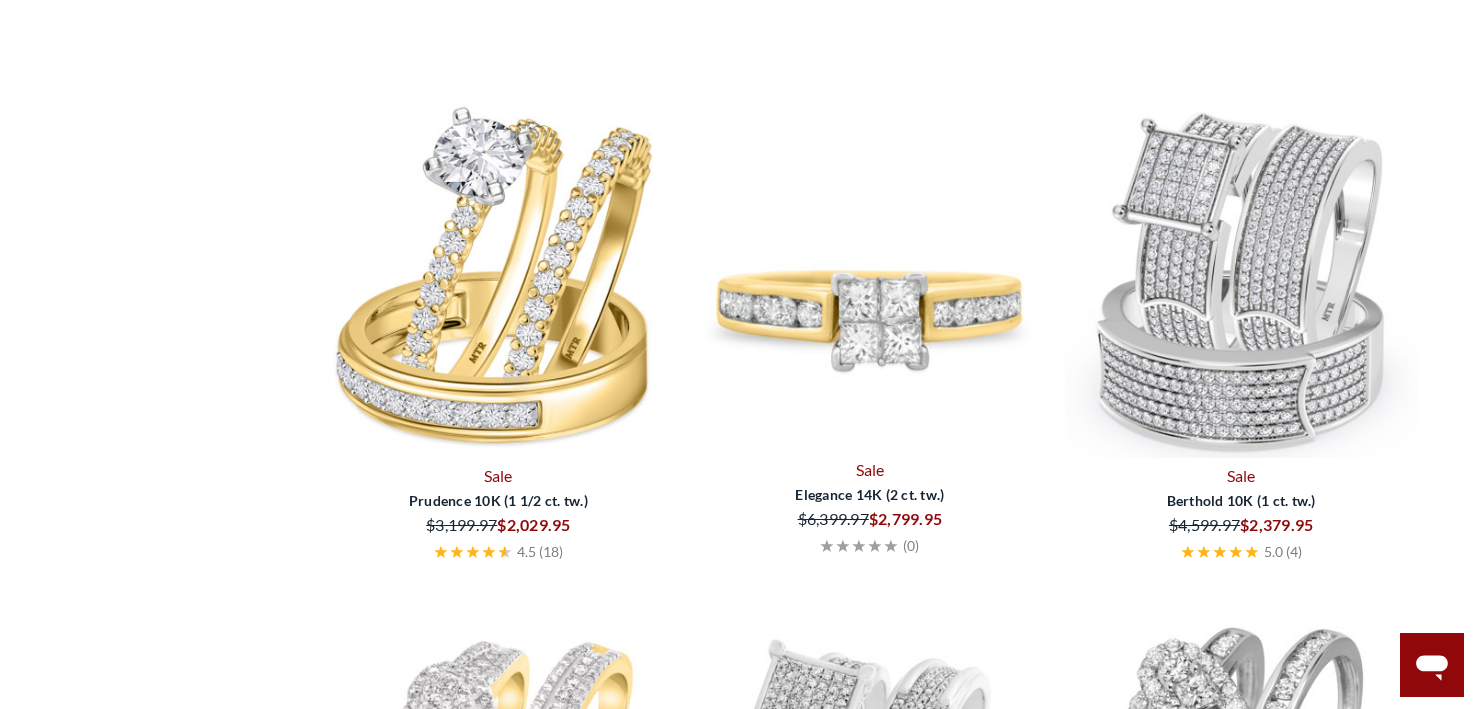 scroll, scrollTop: 2789, scrollLeft: 0, axis: vertical 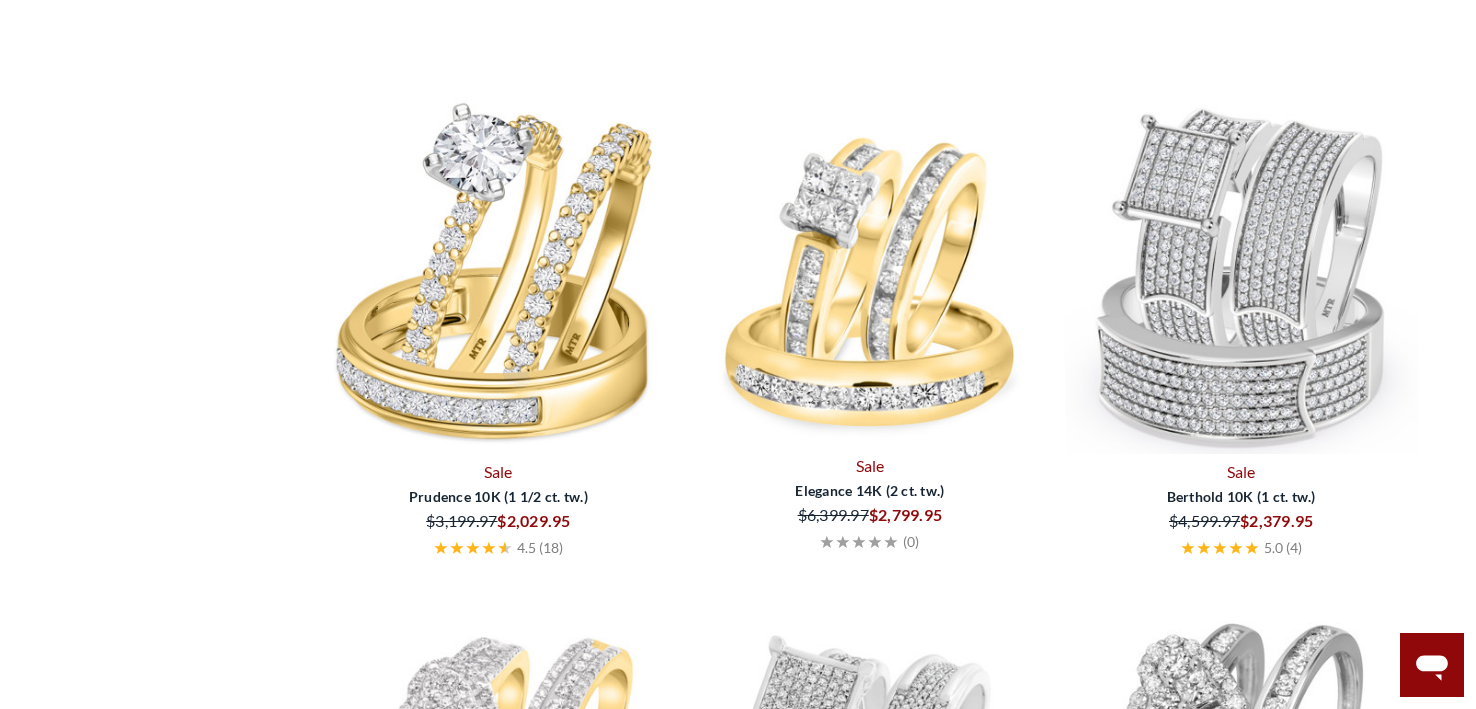 click at bounding box center [498, -98] 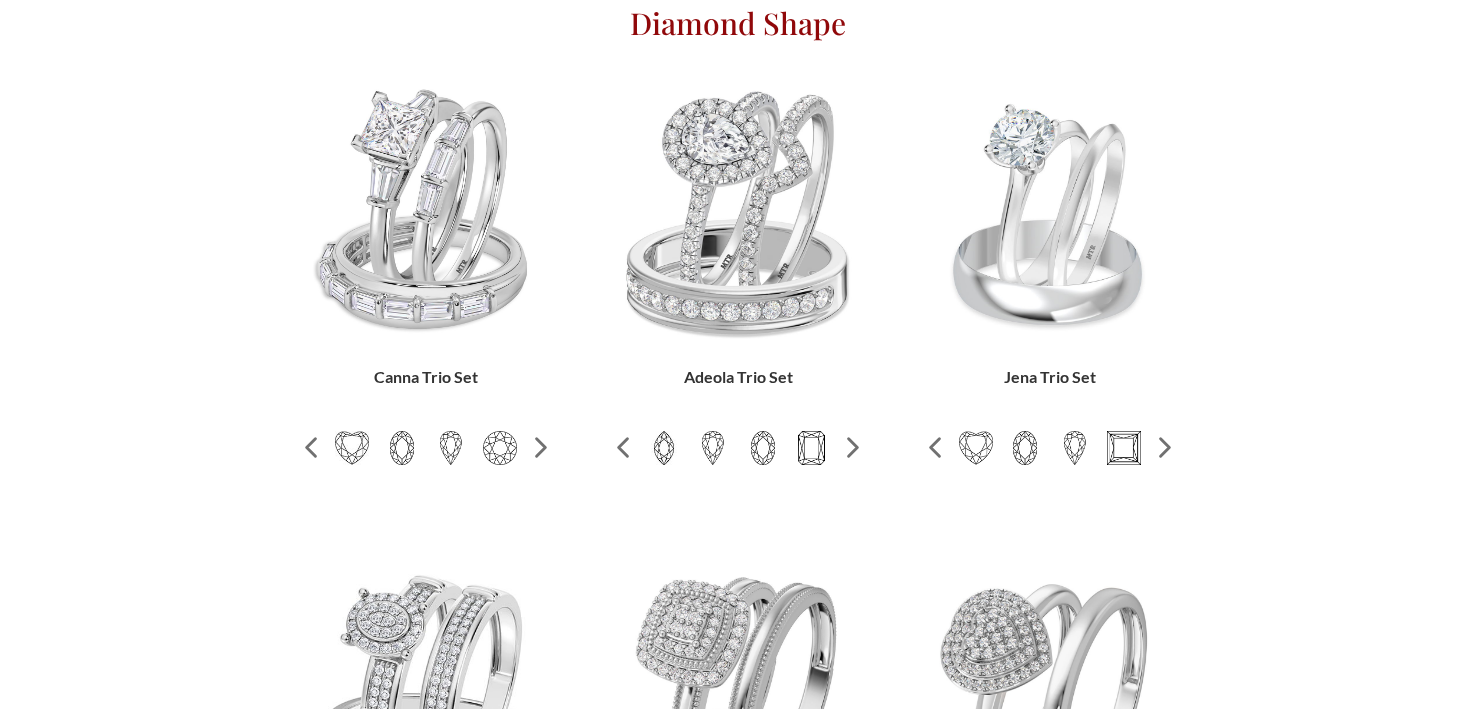 scroll, scrollTop: 880, scrollLeft: 0, axis: vertical 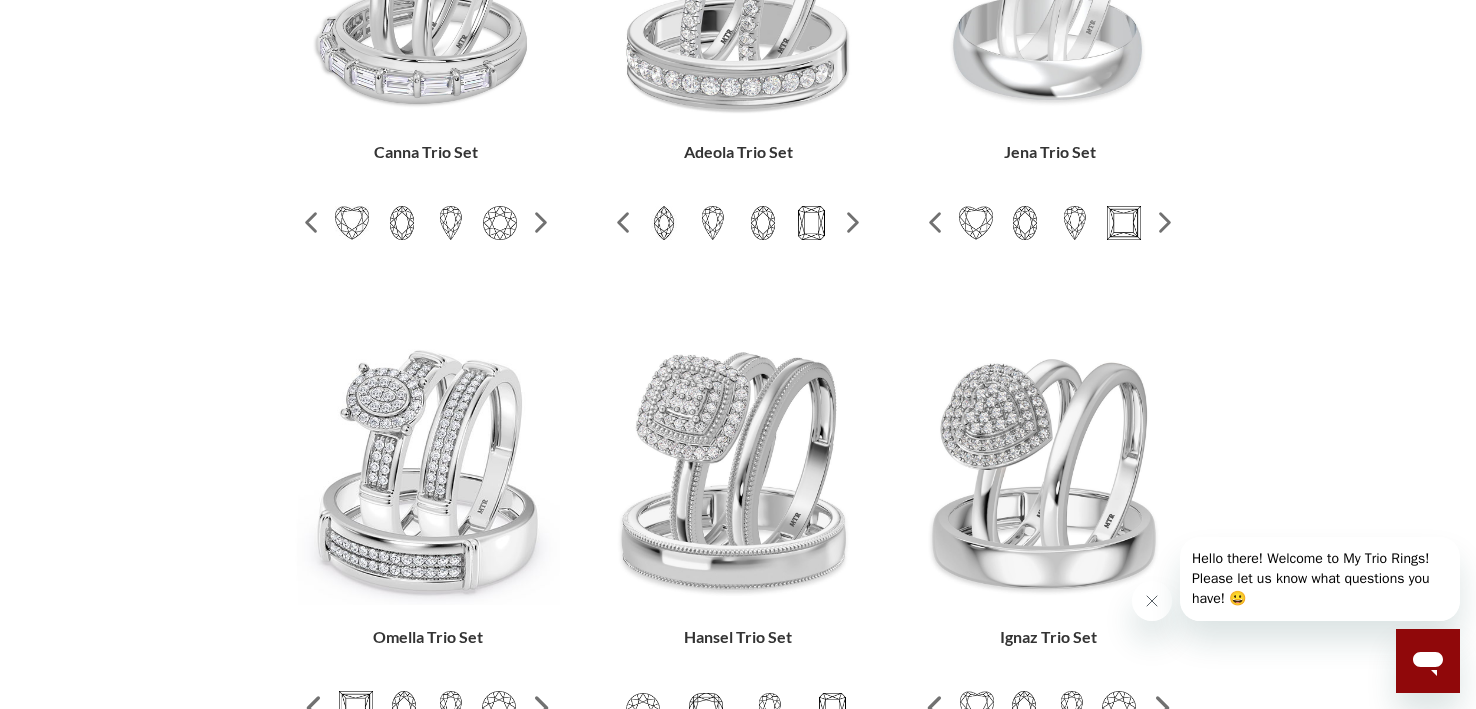 click at bounding box center [404, 708] 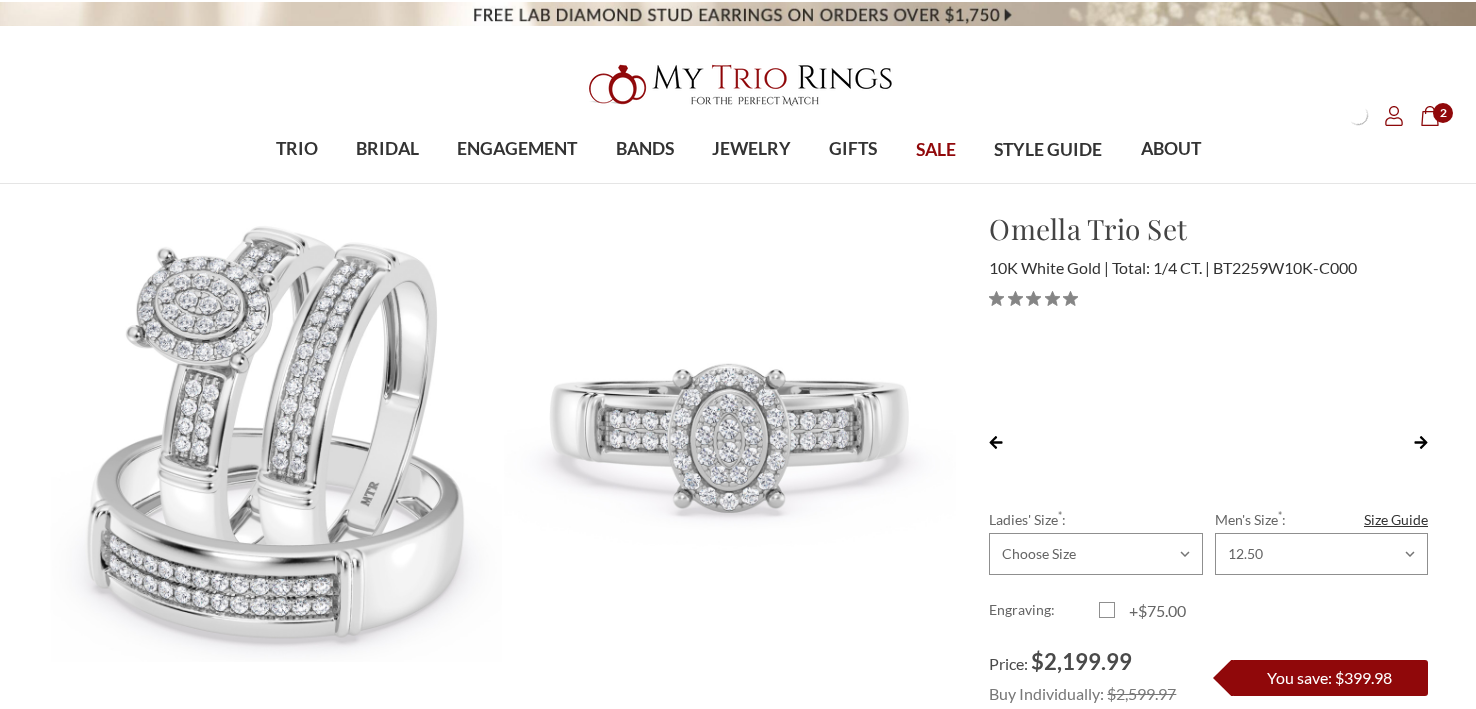 scroll, scrollTop: 0, scrollLeft: 0, axis: both 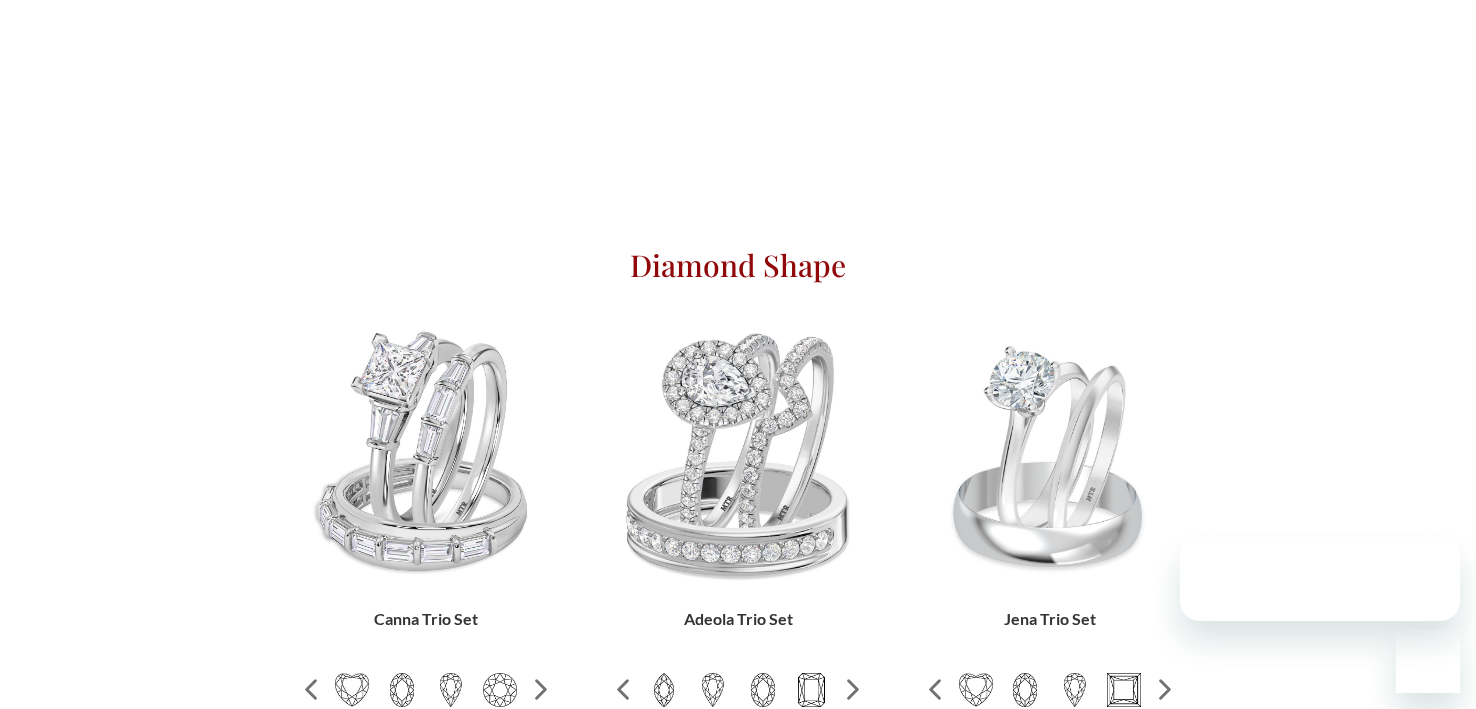 click at bounding box center [1124, 690] 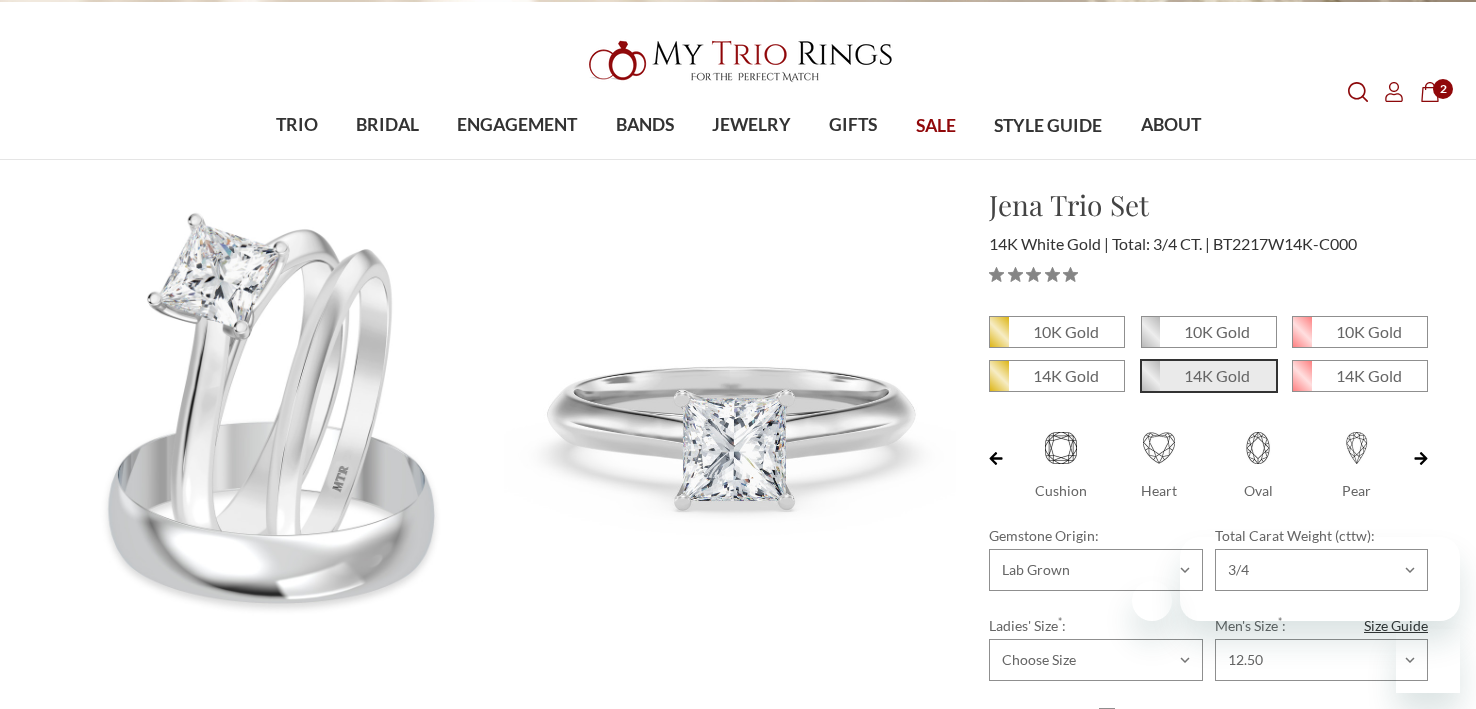 scroll, scrollTop: 30, scrollLeft: 0, axis: vertical 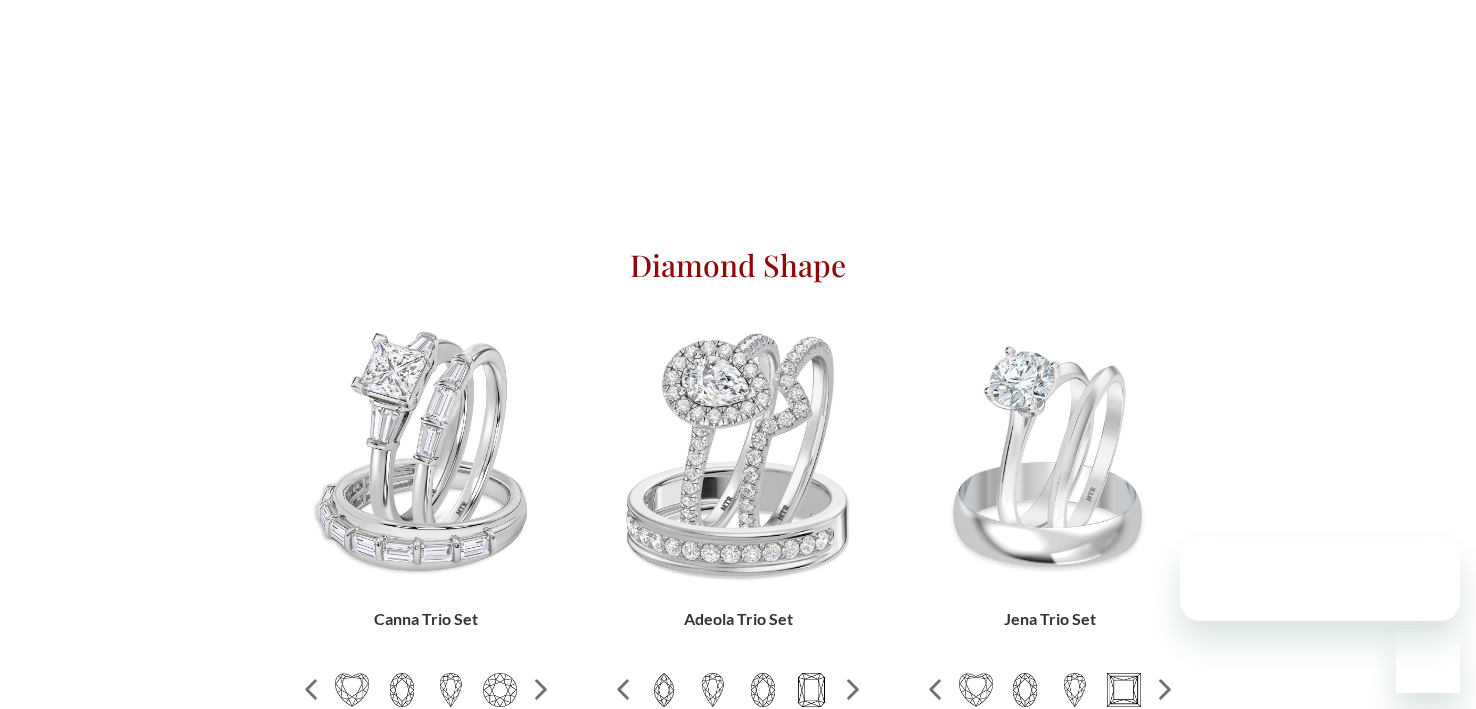 click 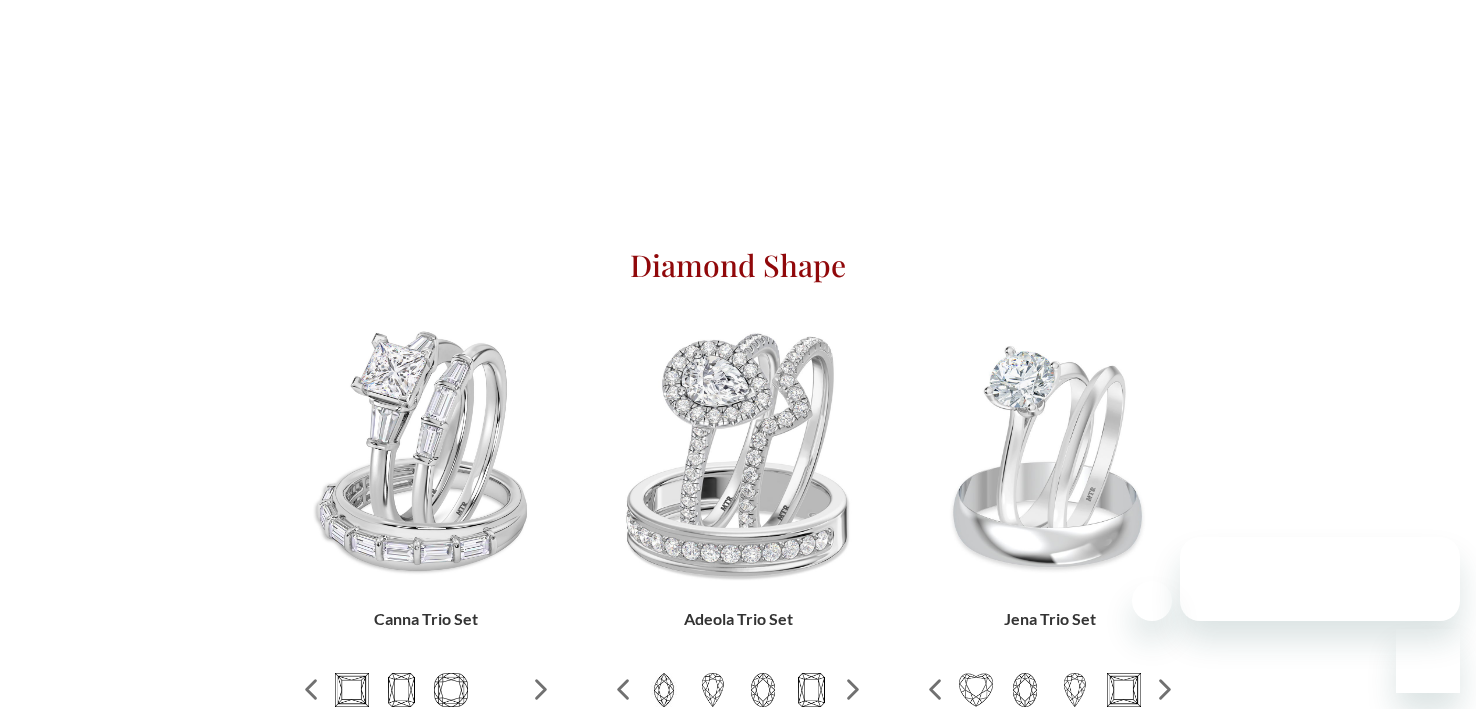 scroll, scrollTop: 679, scrollLeft: 0, axis: vertical 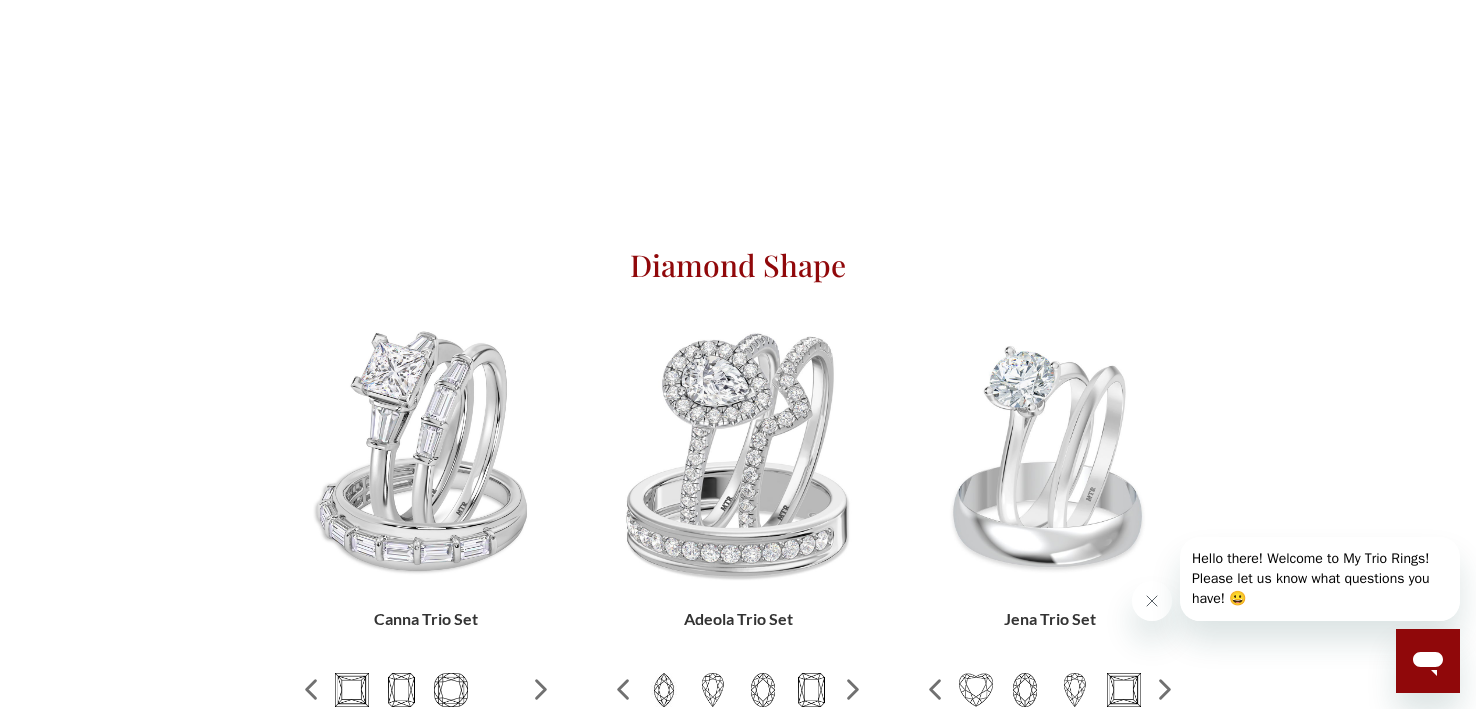 click at bounding box center [402, 690] 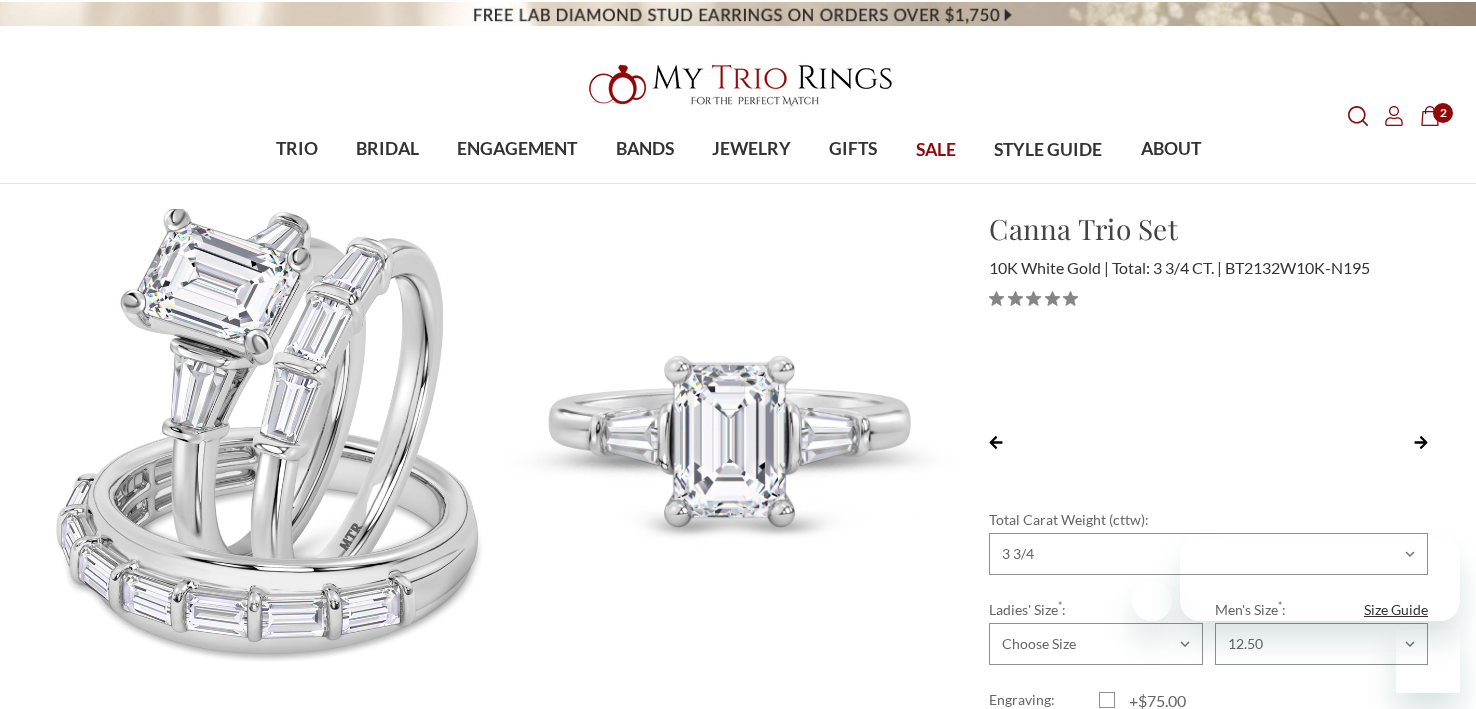 scroll, scrollTop: 34, scrollLeft: 0, axis: vertical 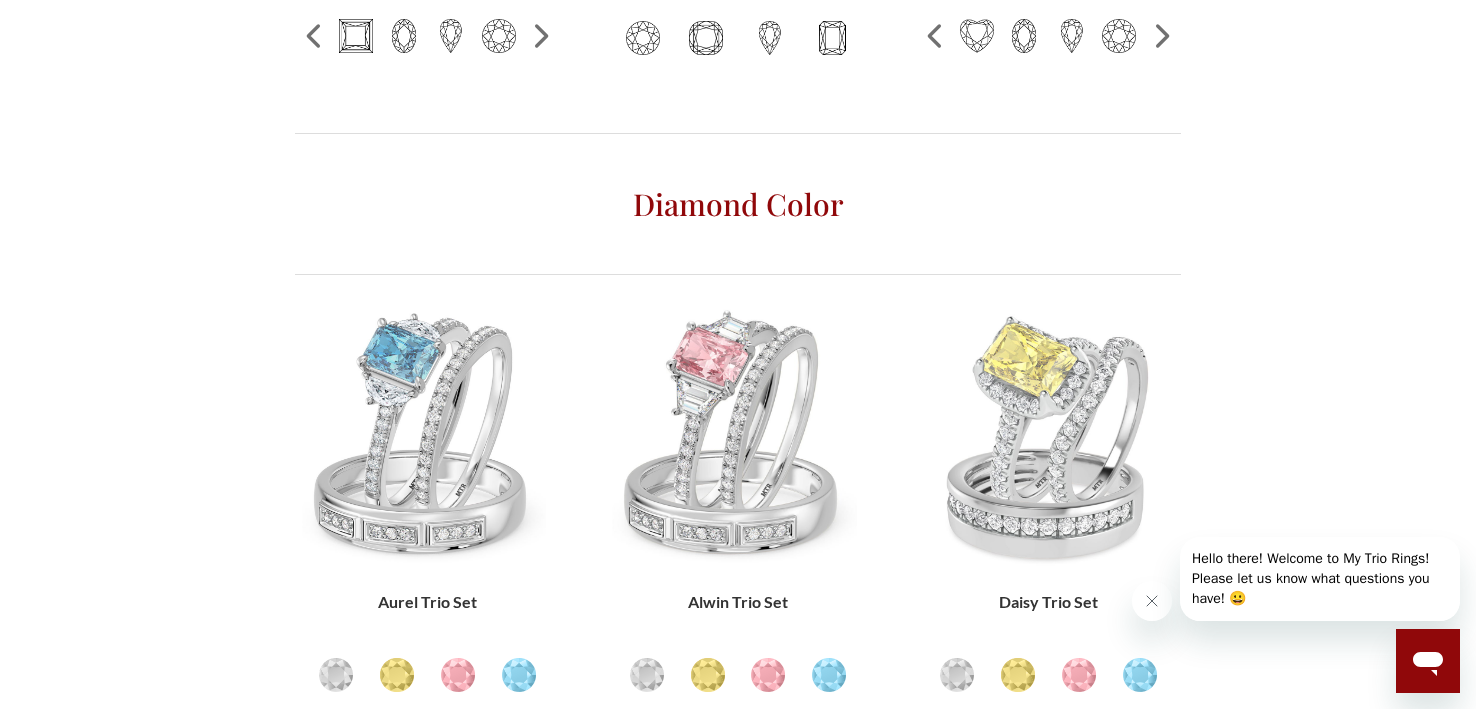 click at bounding box center [957, 675] 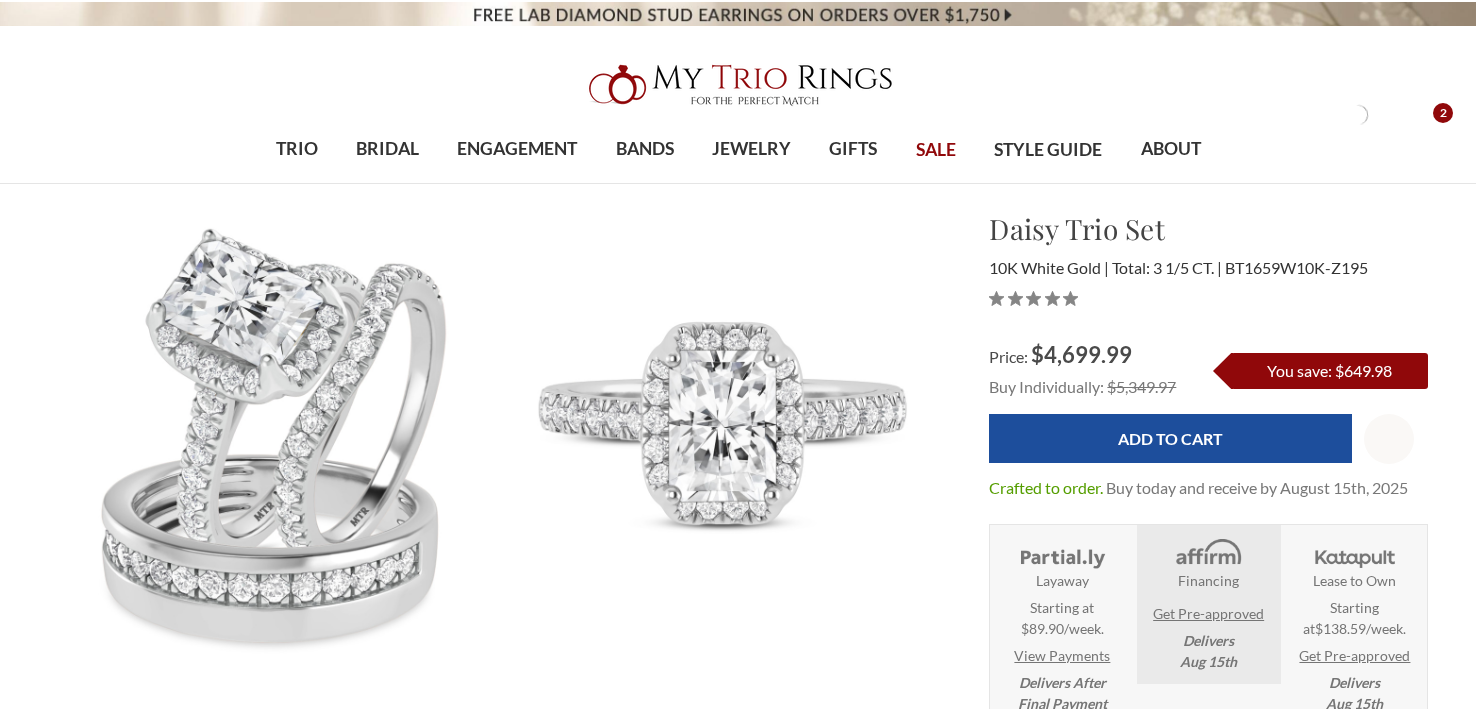 scroll, scrollTop: 0, scrollLeft: 0, axis: both 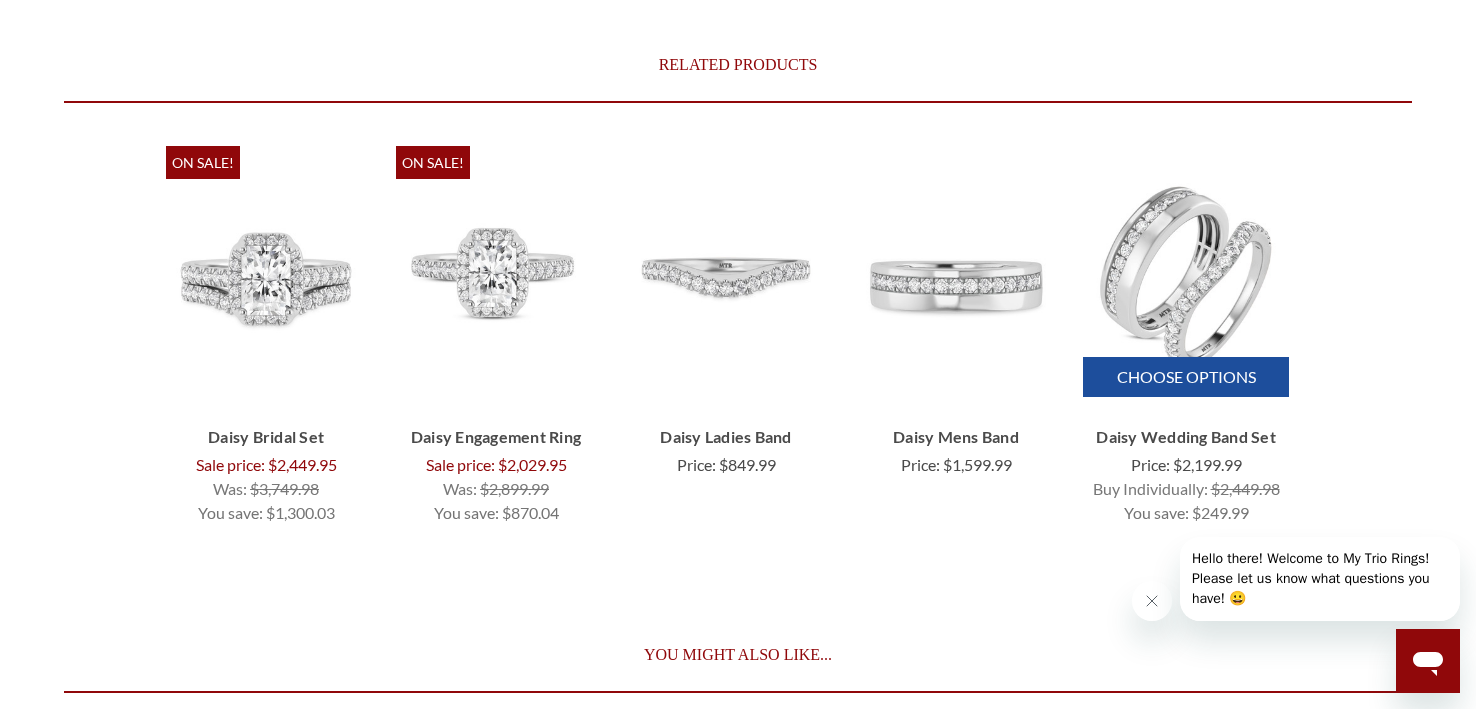 click on "Choose Options" at bounding box center [1186, 377] 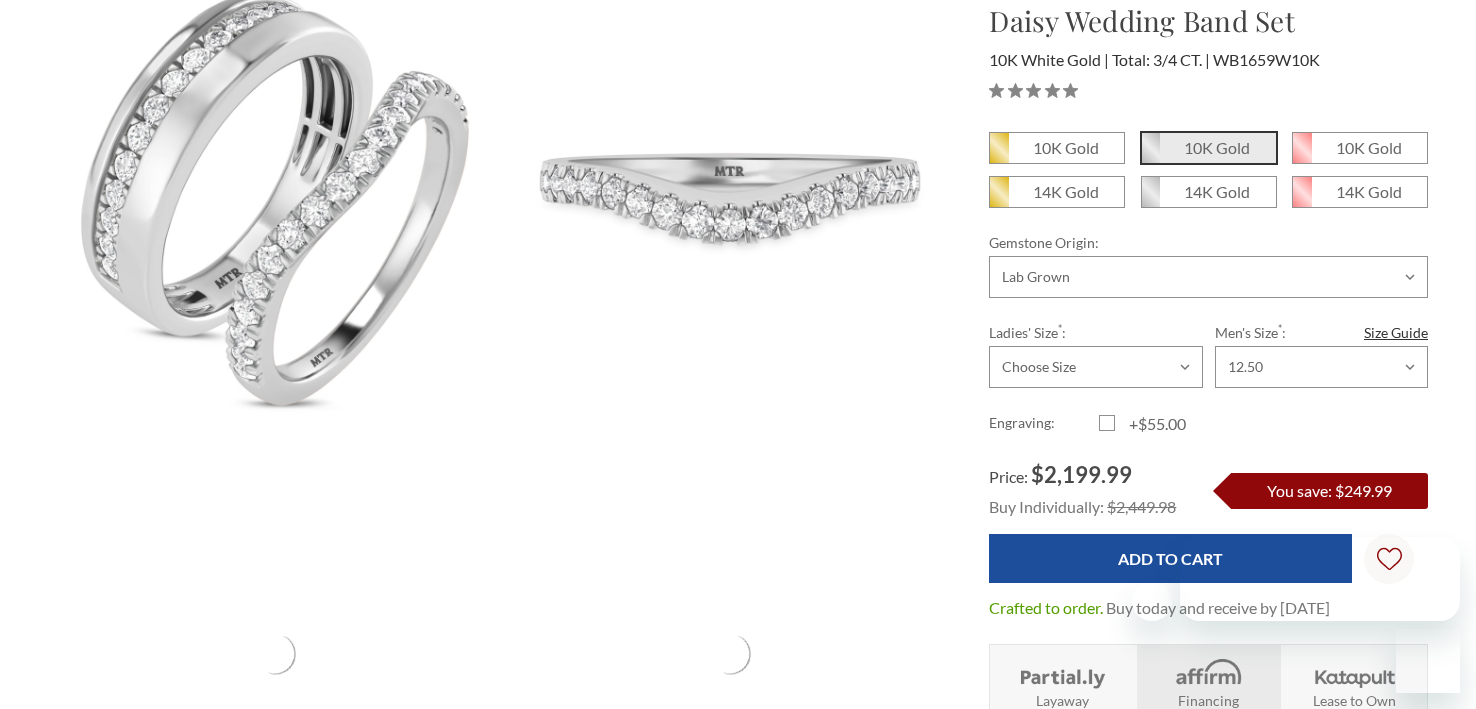 scroll, scrollTop: 242, scrollLeft: 0, axis: vertical 